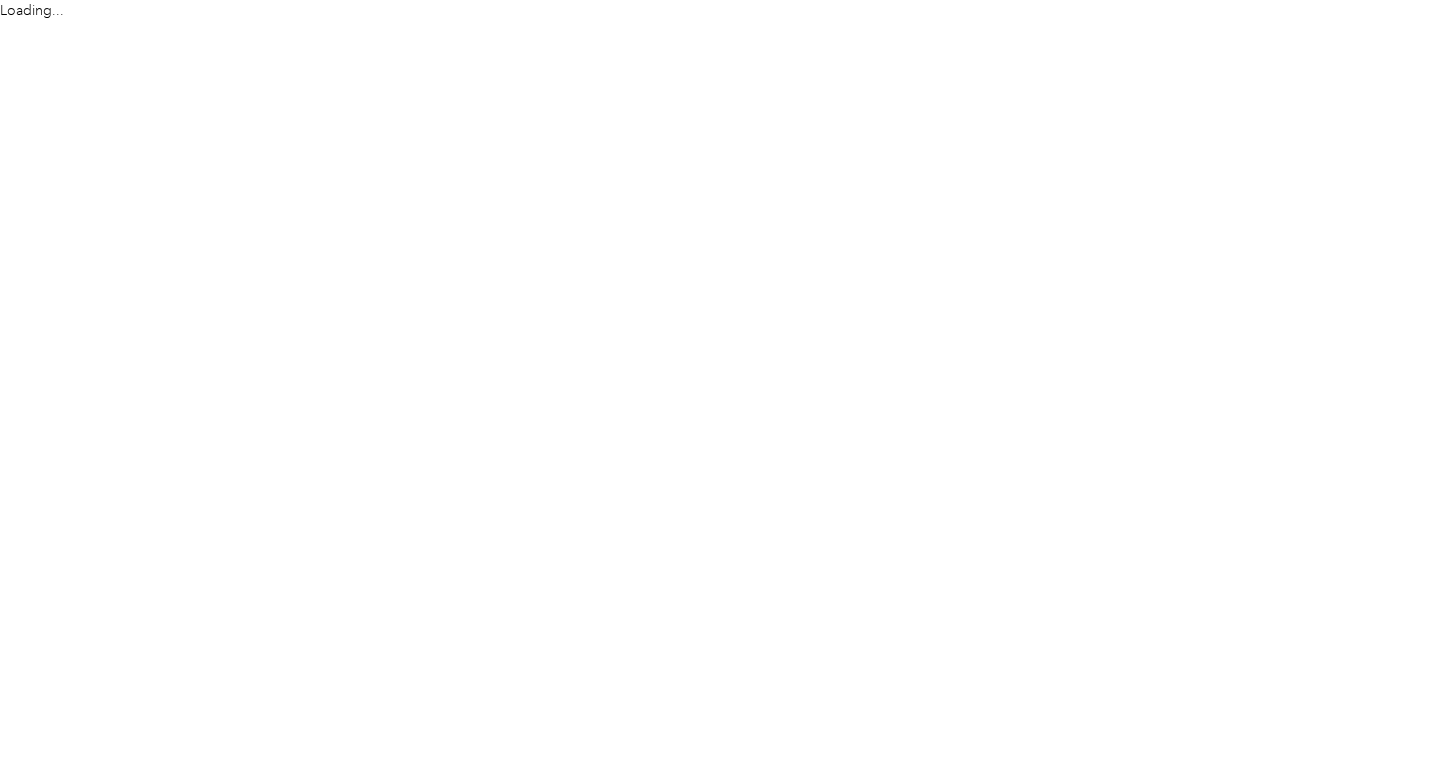 scroll, scrollTop: 0, scrollLeft: 0, axis: both 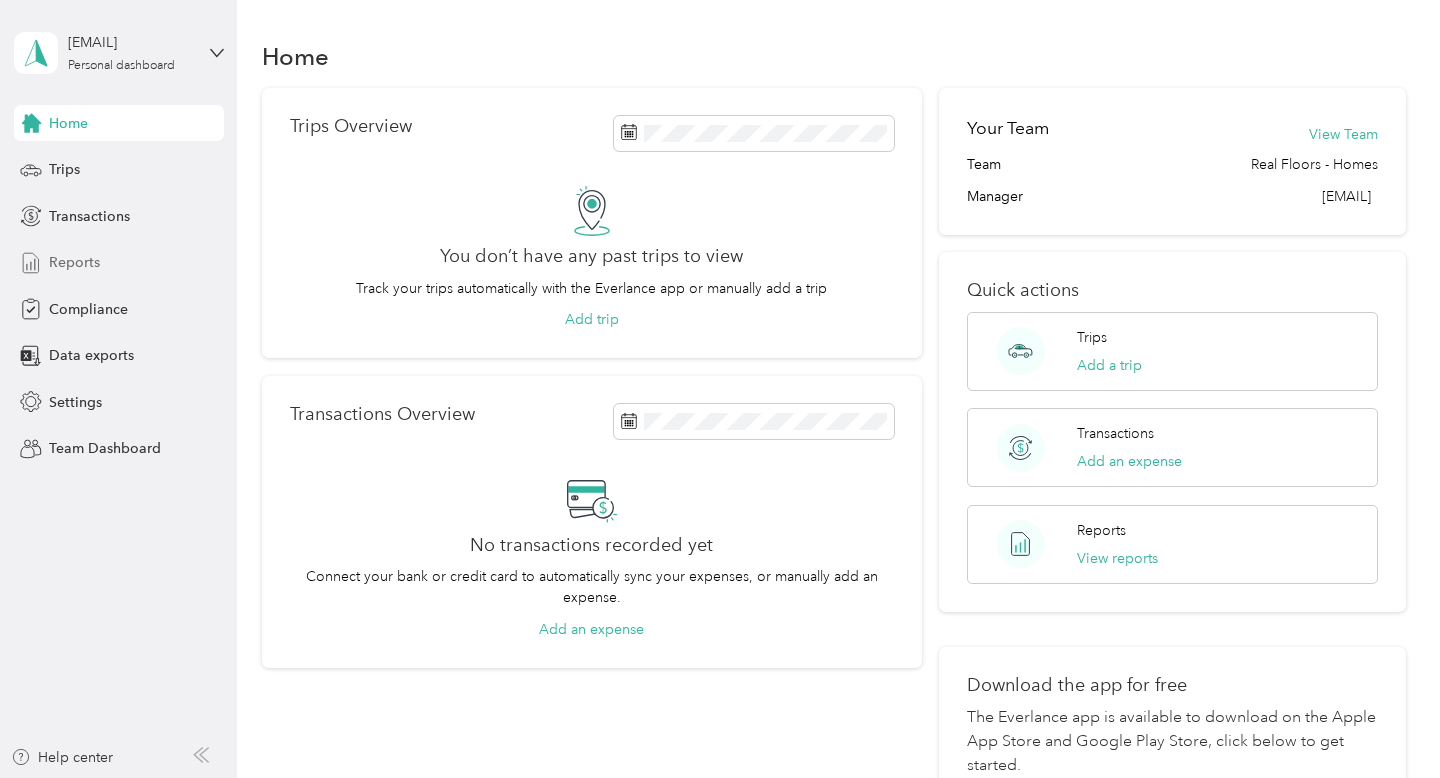 click on "Reports" at bounding box center [74, 262] 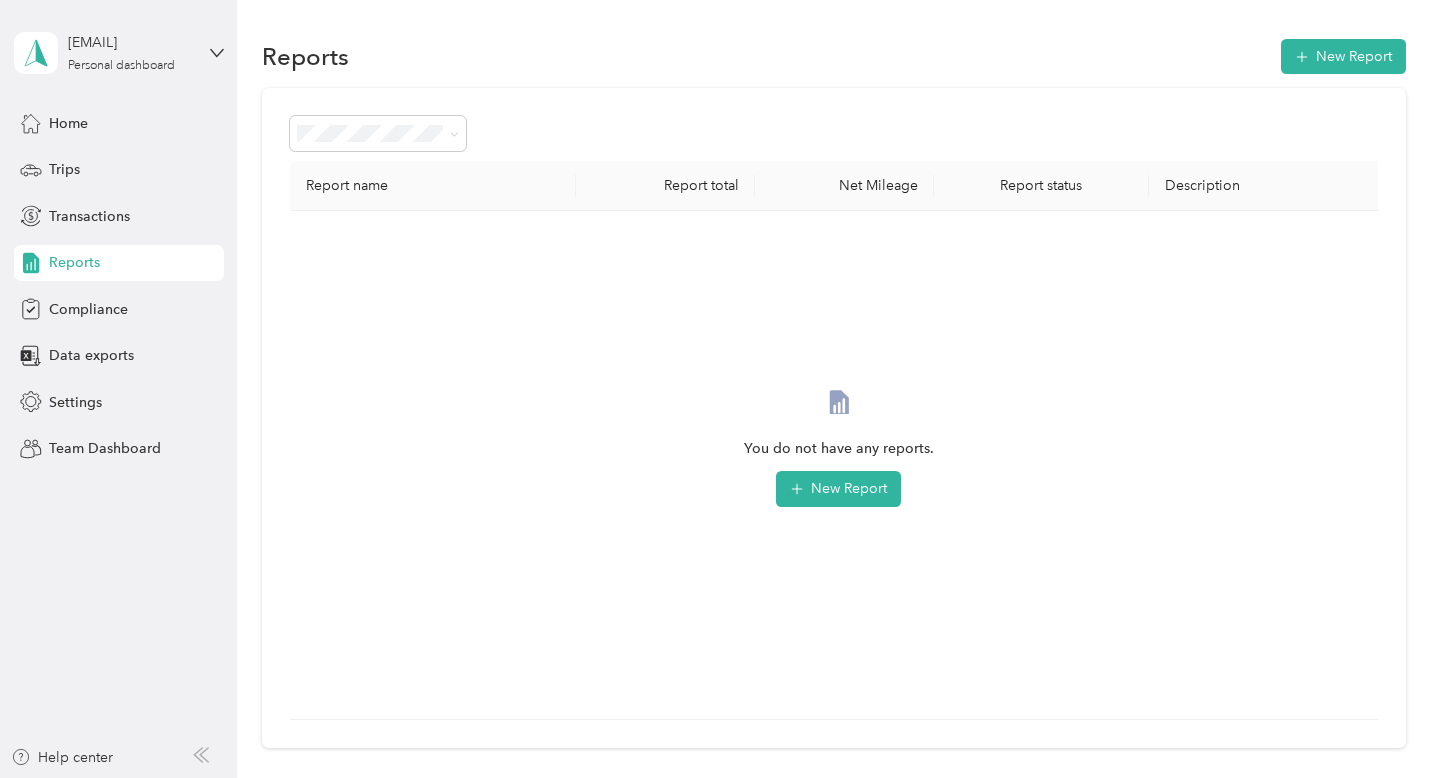 click on "Reports" at bounding box center [74, 262] 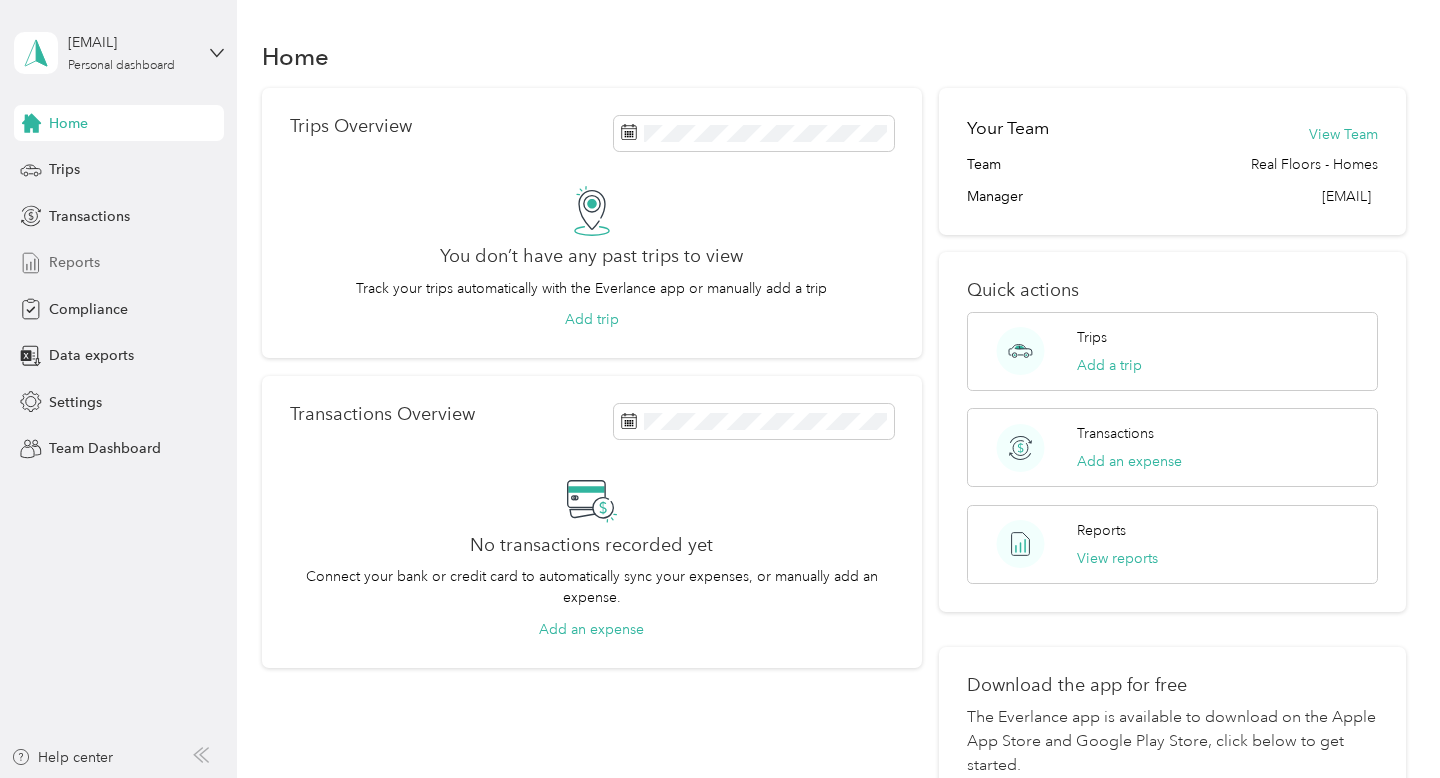 click on "Reports" at bounding box center [74, 262] 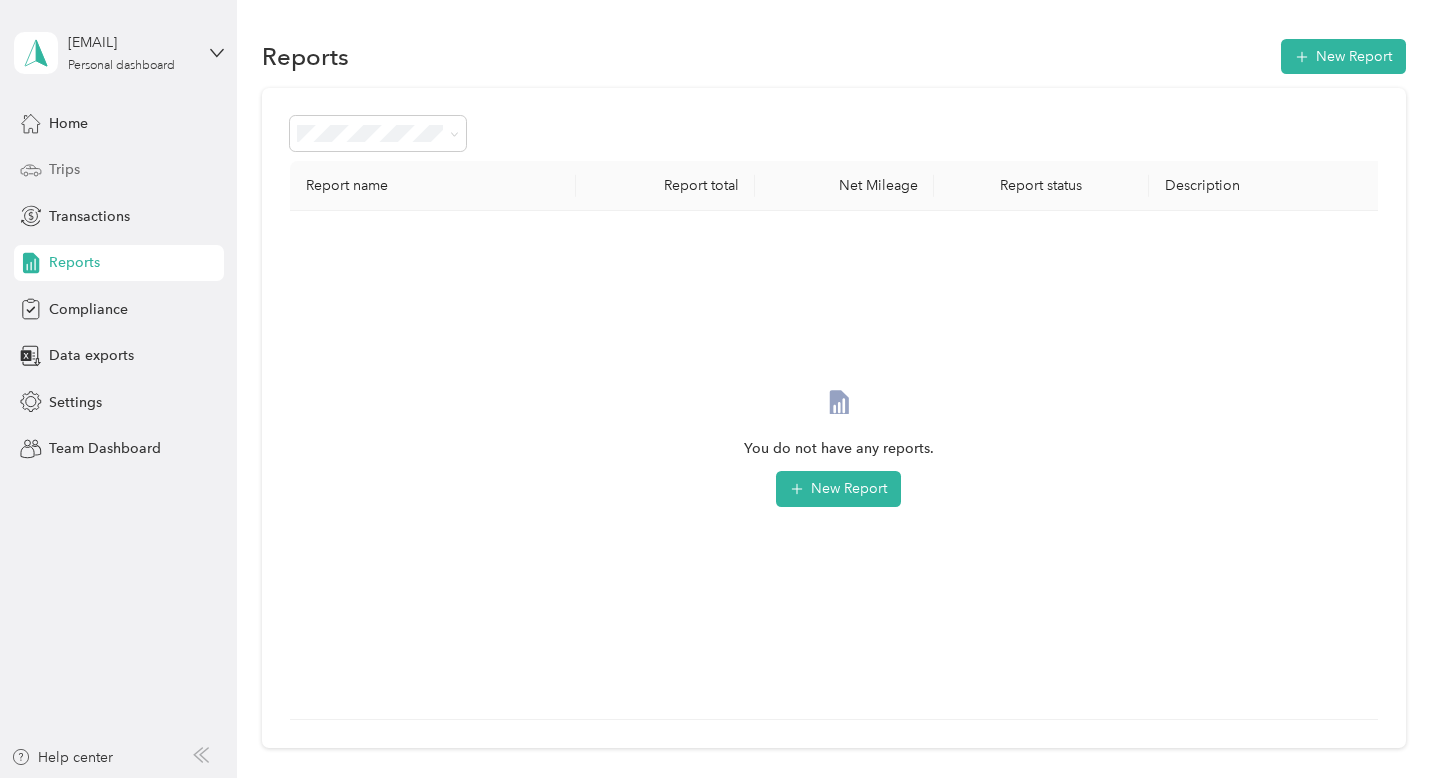 click on "Trips" at bounding box center (119, 170) 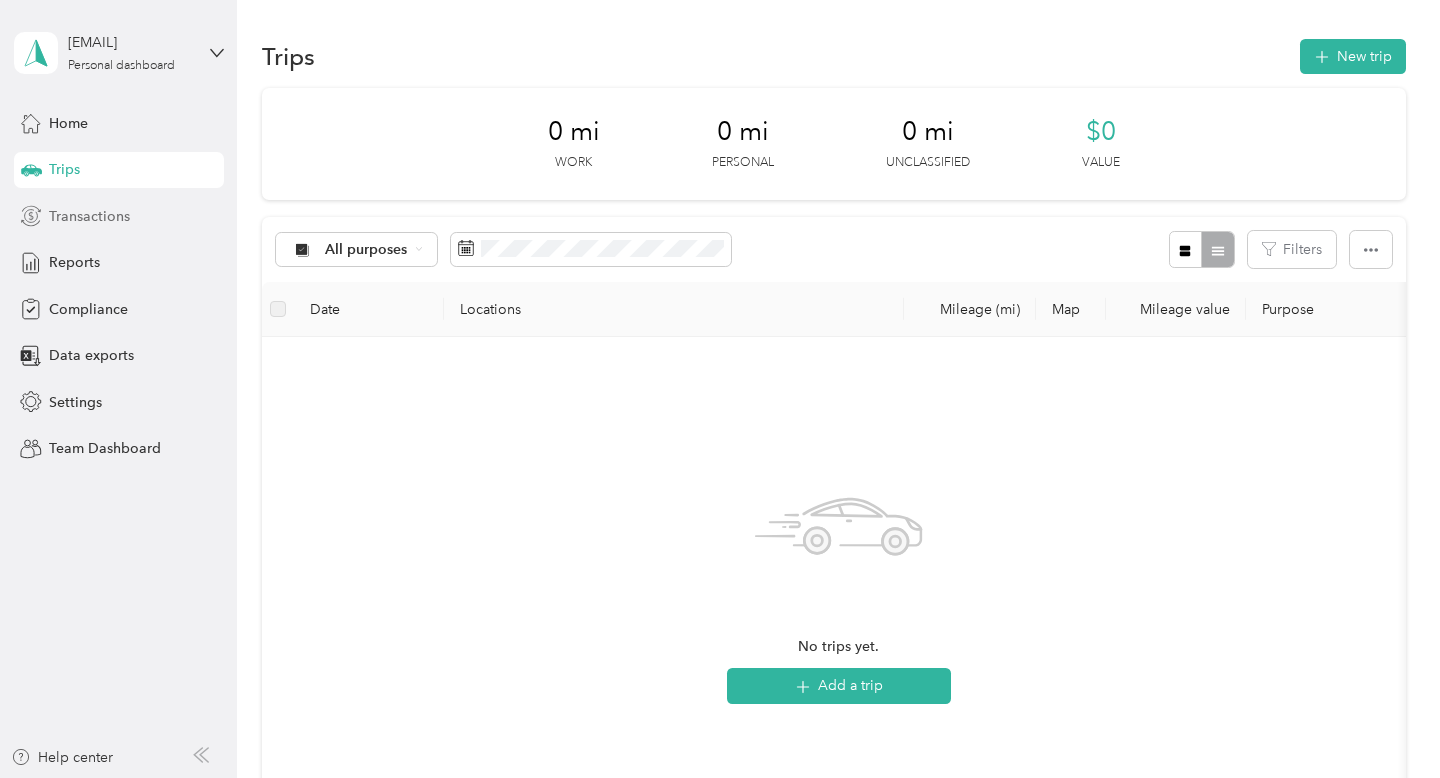 click on "Transactions" at bounding box center (89, 216) 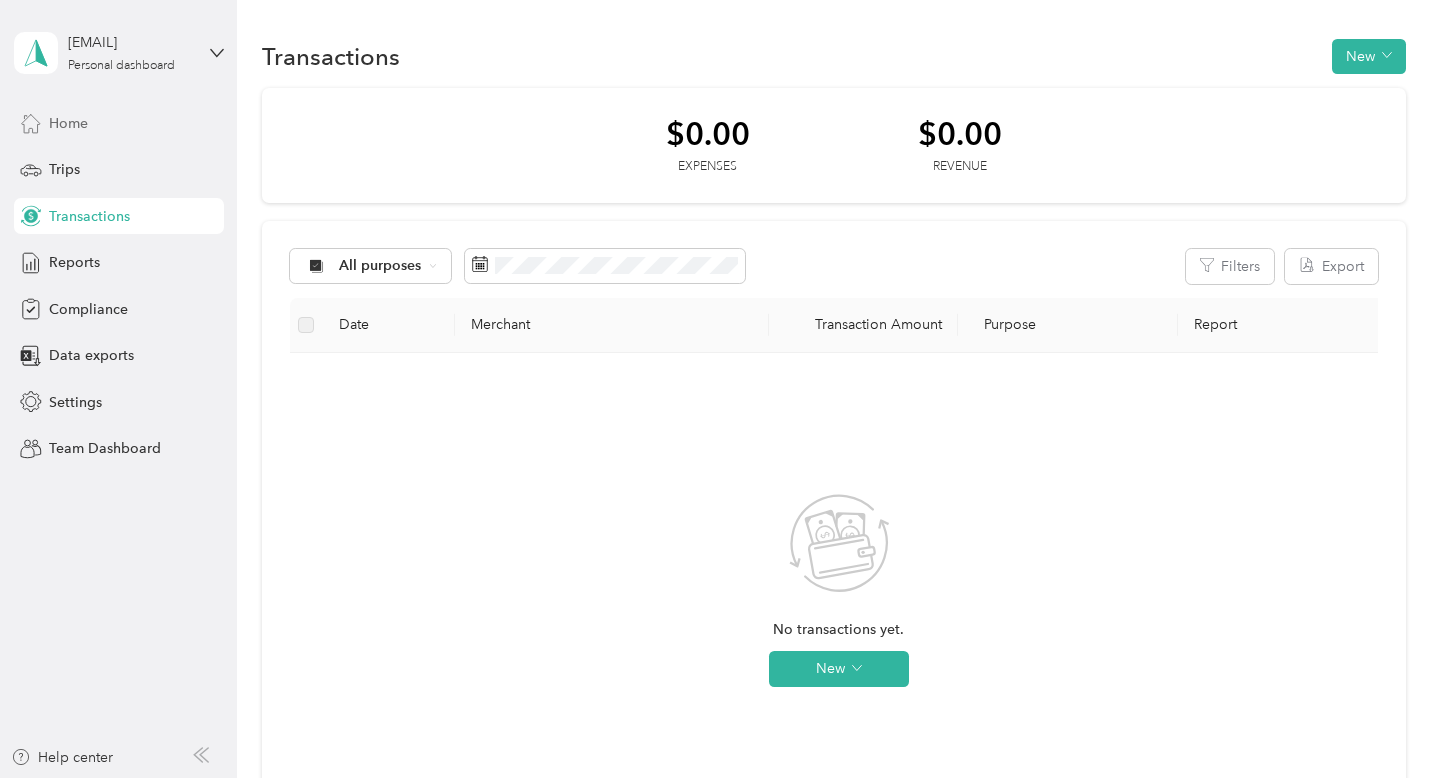 click on "Home" at bounding box center (119, 123) 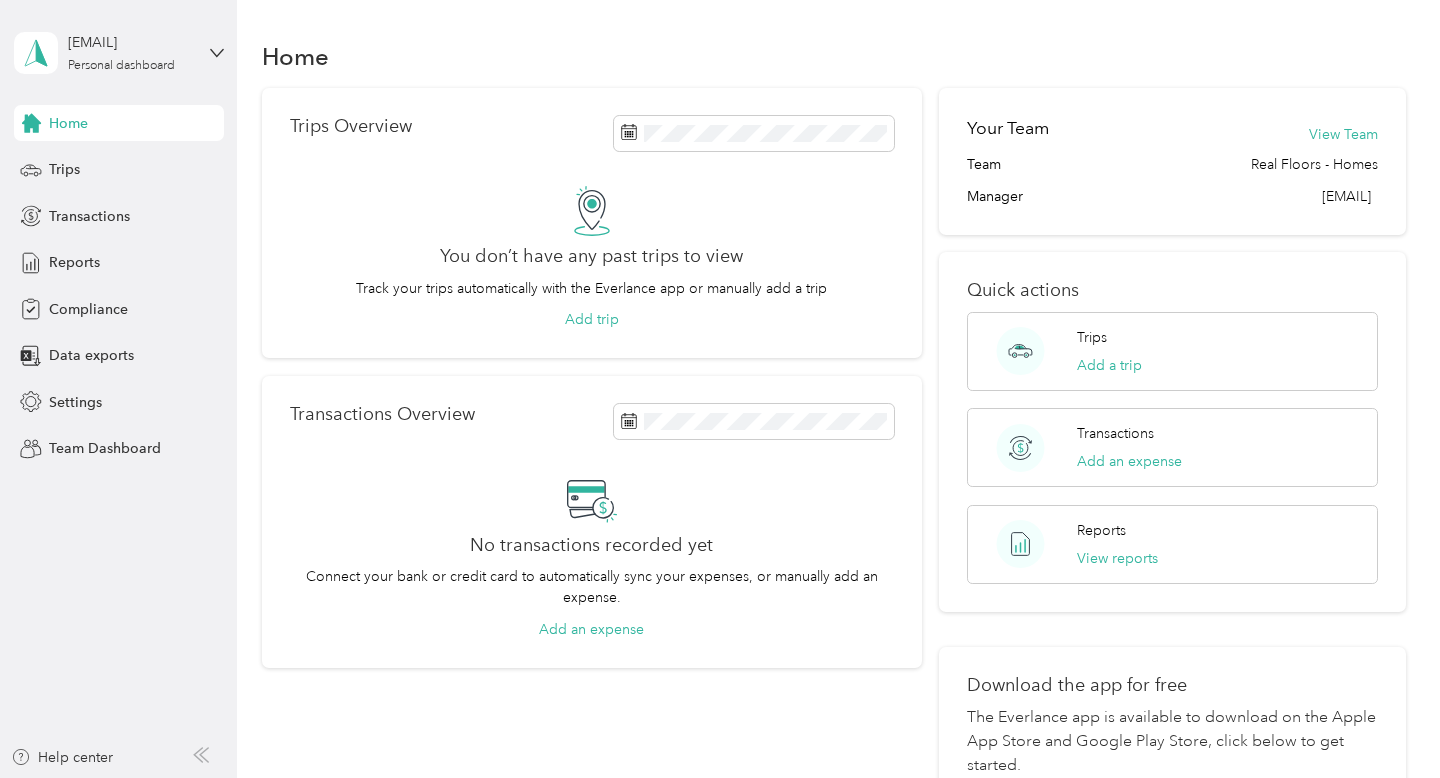 click on "Home" at bounding box center (119, 123) 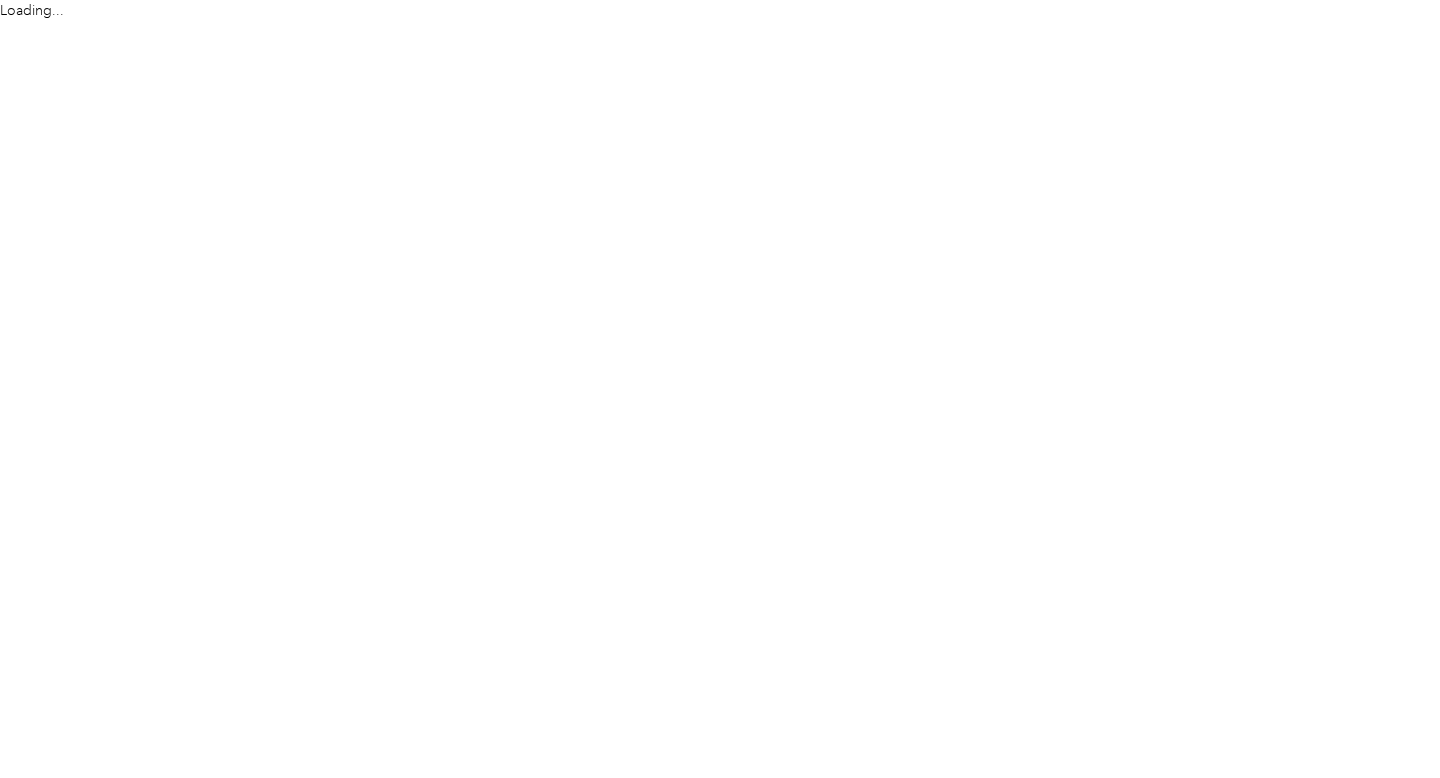 scroll, scrollTop: 0, scrollLeft: 0, axis: both 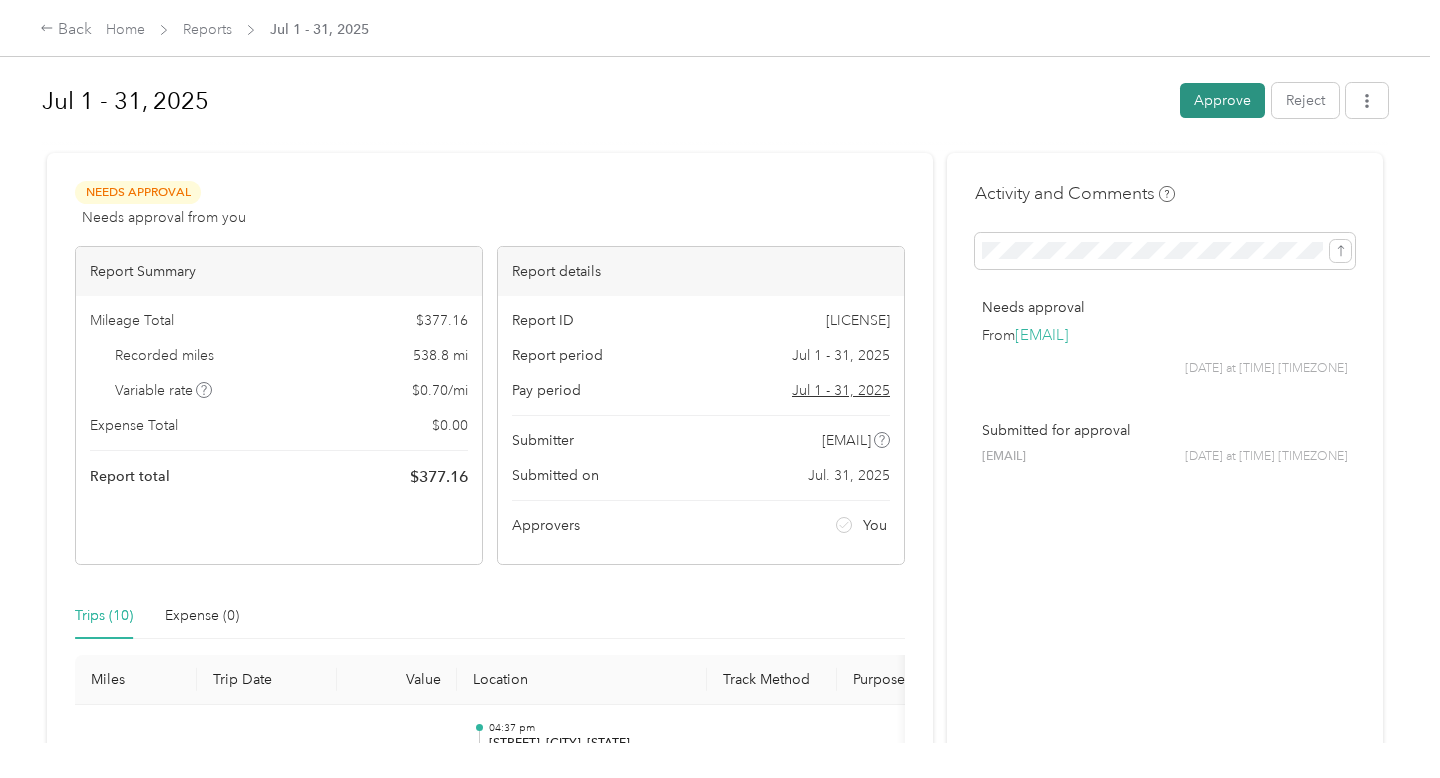click on "Approve" at bounding box center (1222, 100) 